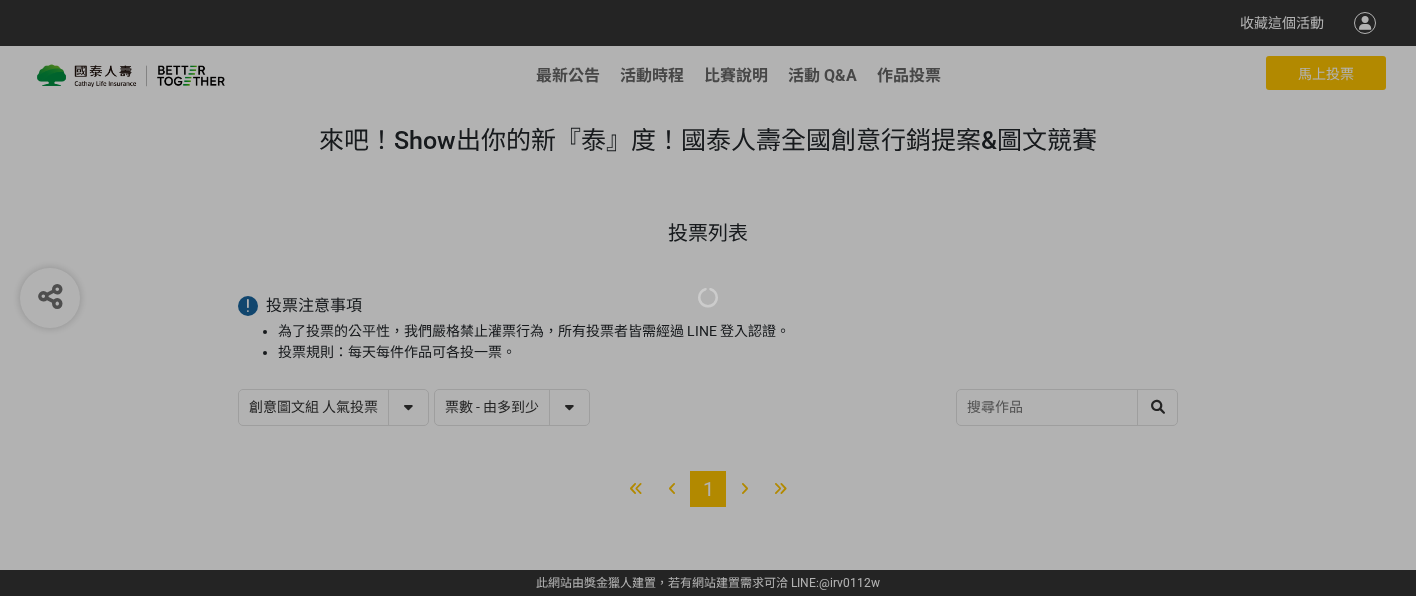 select on "vote" 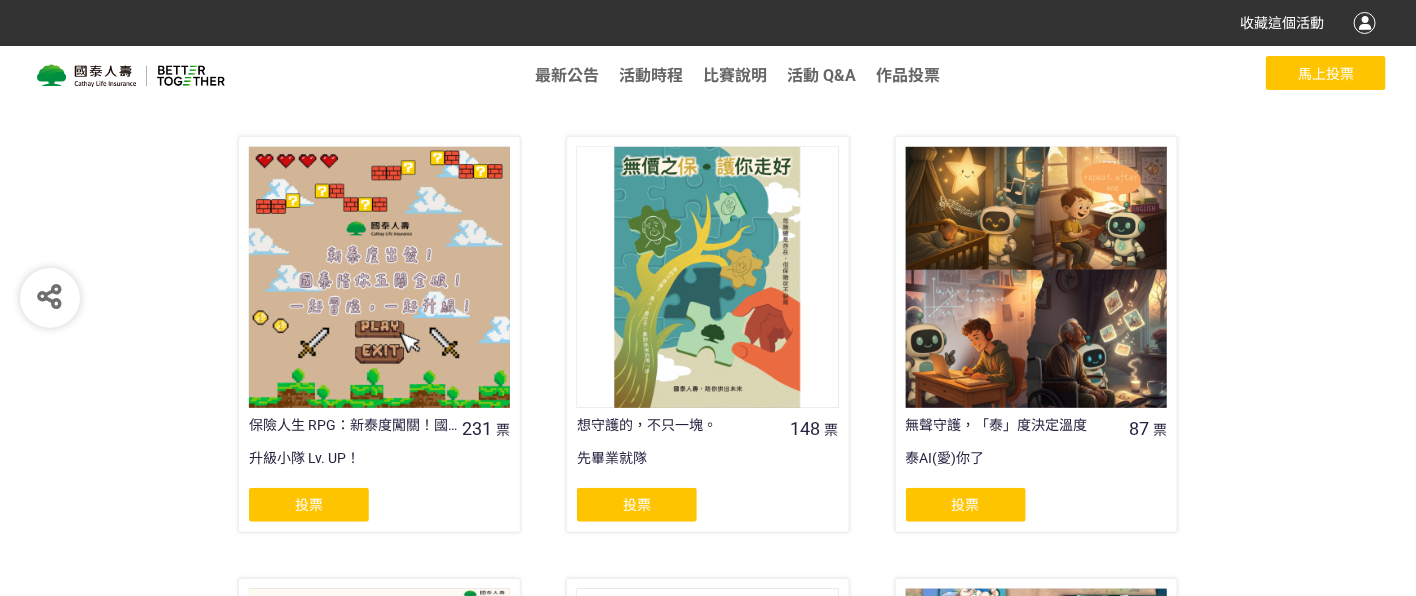 scroll, scrollTop: 453, scrollLeft: 0, axis: vertical 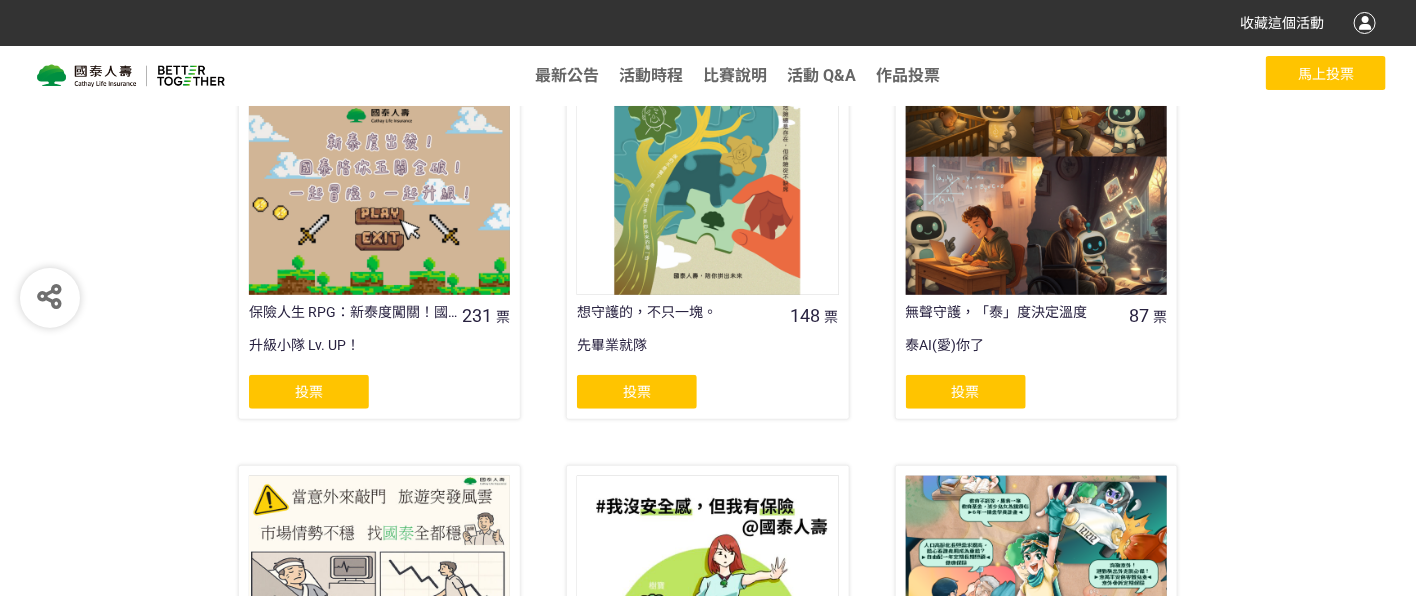 click on "投票" 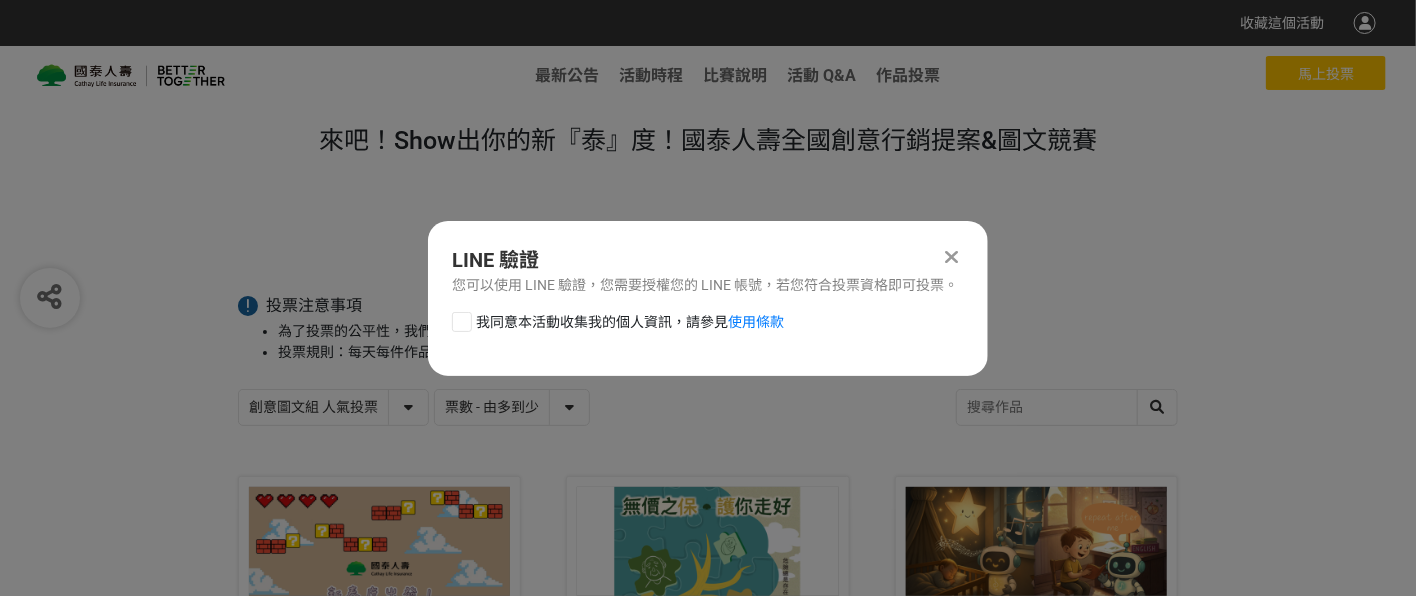 scroll, scrollTop: 0, scrollLeft: 0, axis: both 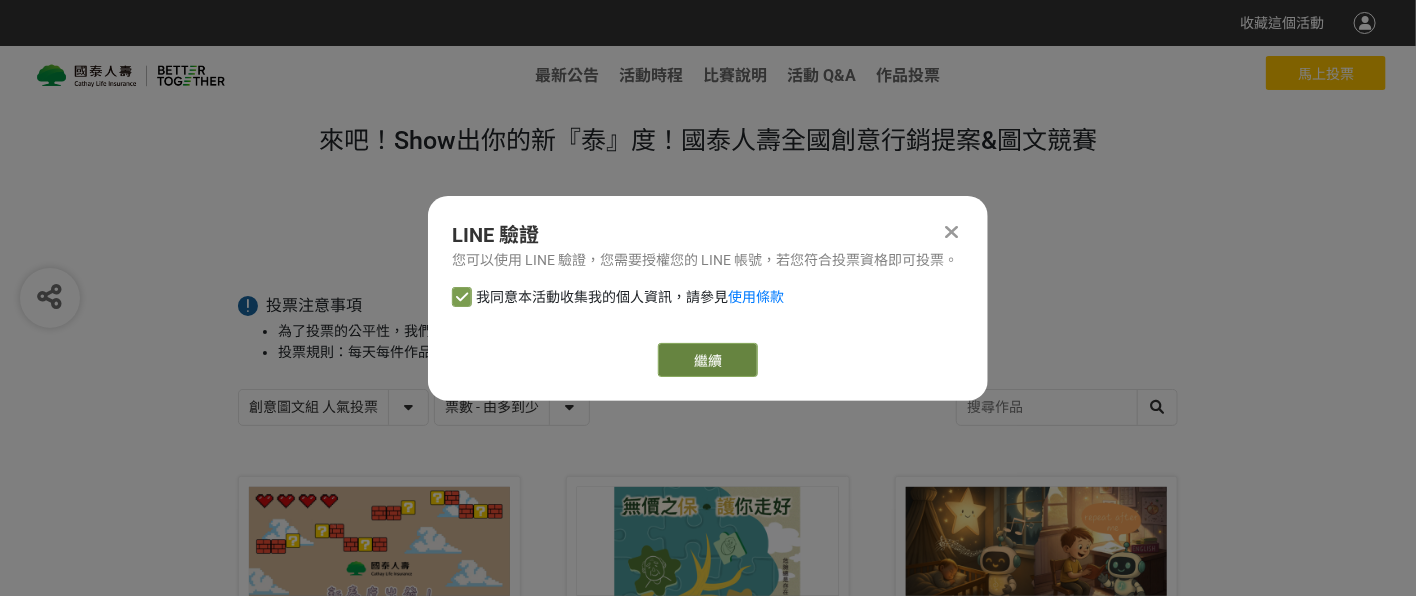 click on "繼續" at bounding box center [708, 360] 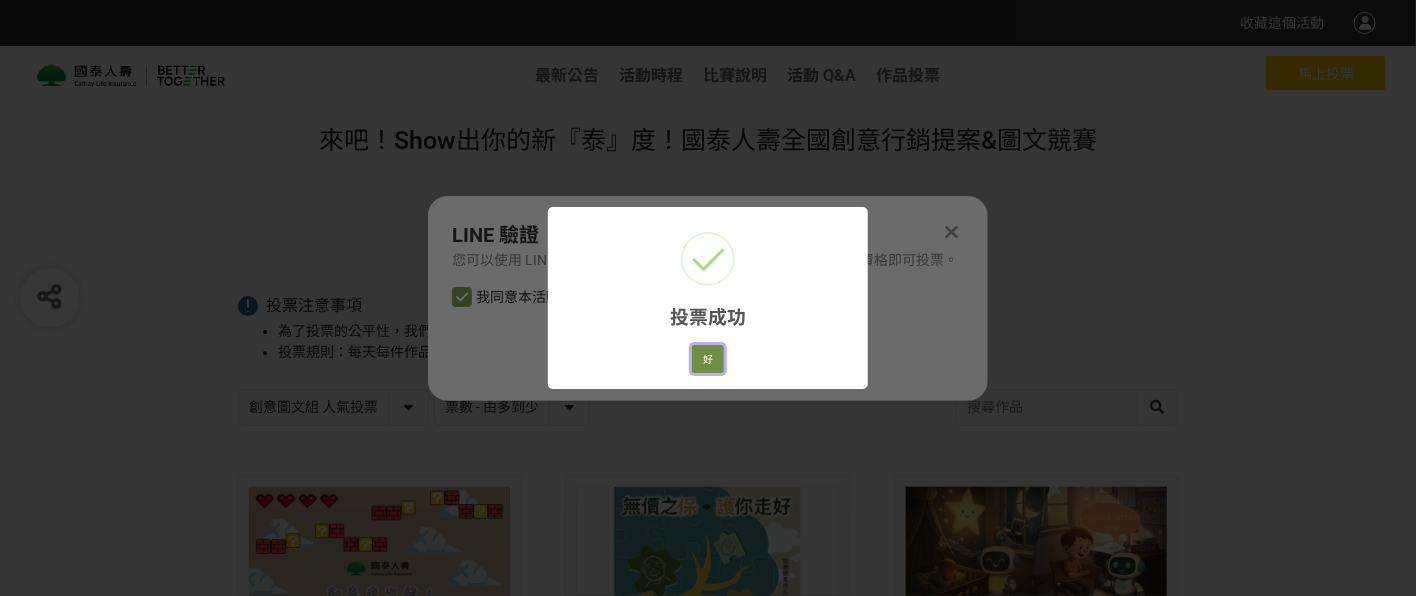 click on "好" at bounding box center (708, 359) 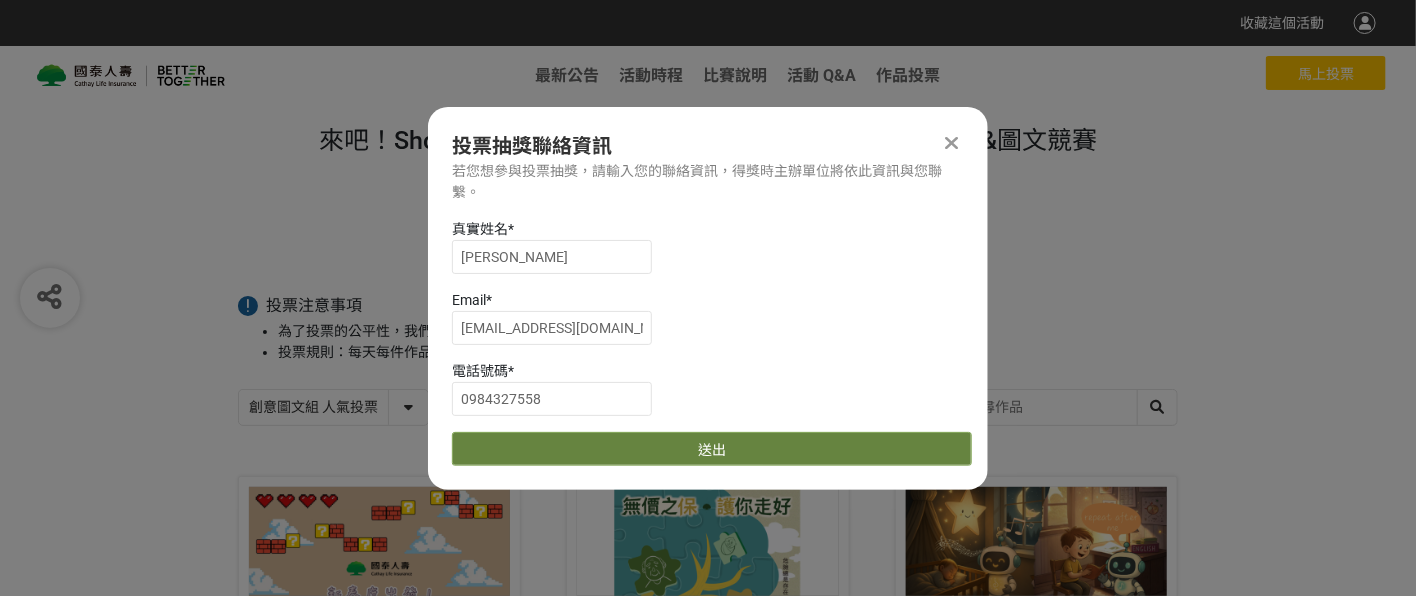 click on "送出" at bounding box center (712, 449) 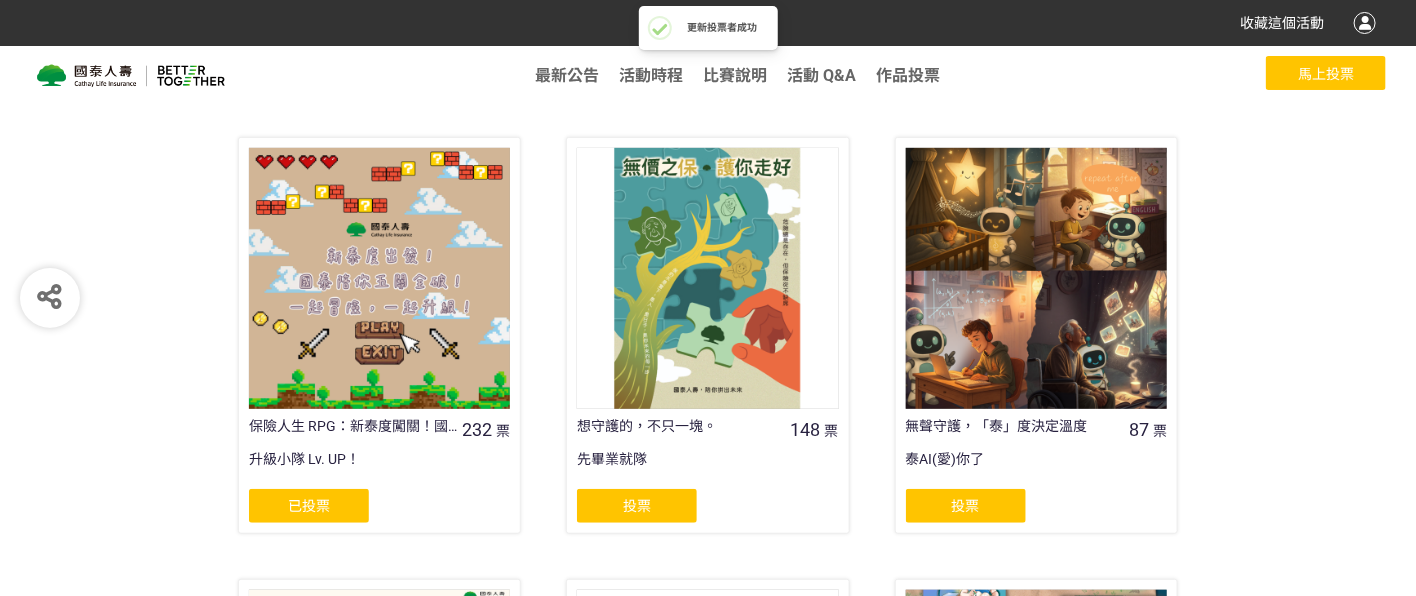 scroll, scrollTop: 112, scrollLeft: 0, axis: vertical 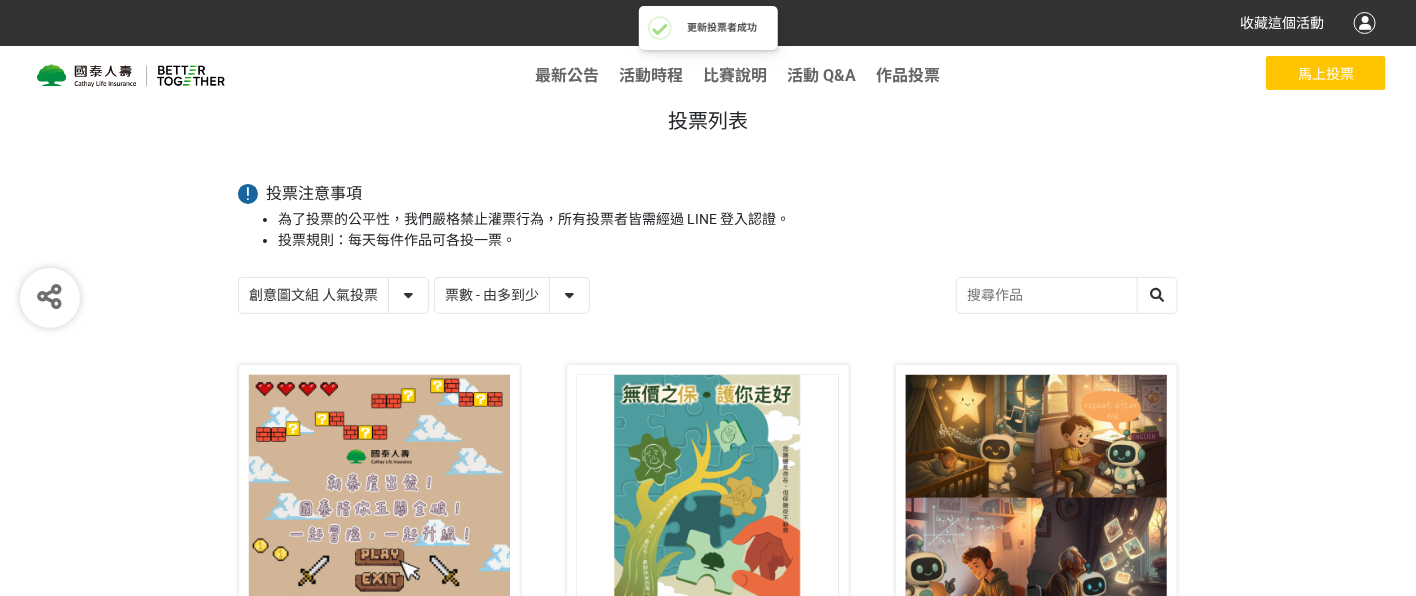 click on "創意圖文組 人氣投票 行銷提案組 人氣投票" at bounding box center [333, 295] 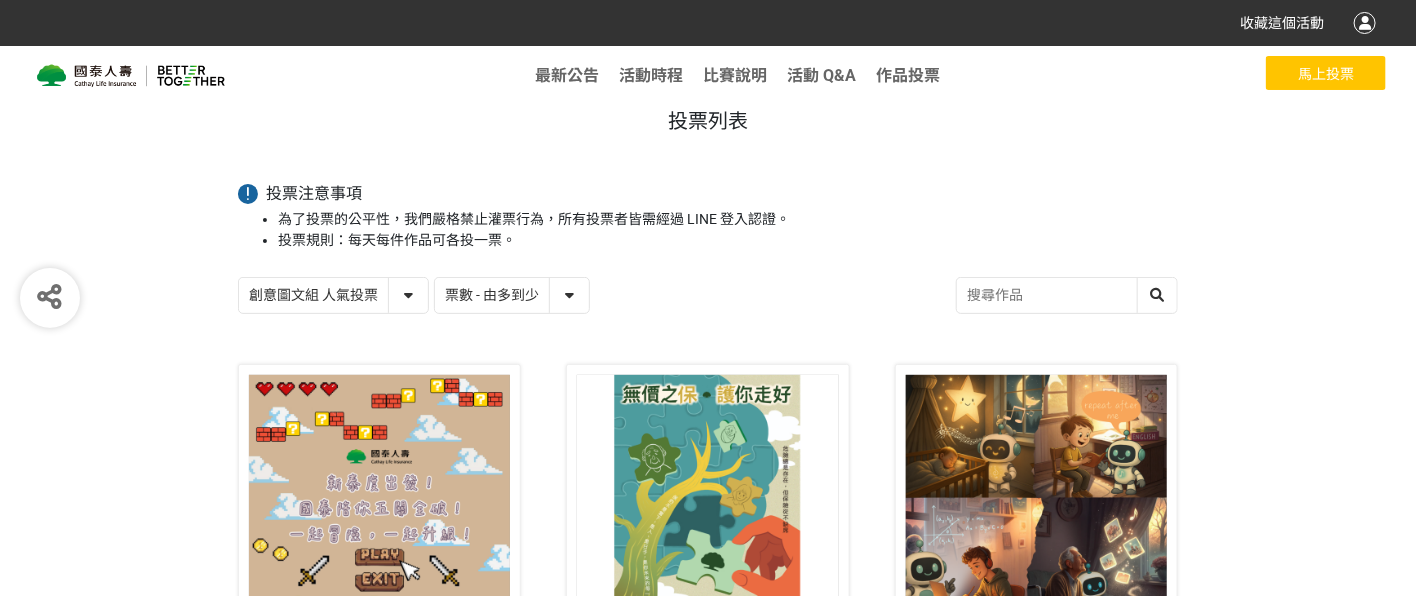 select on "13115" 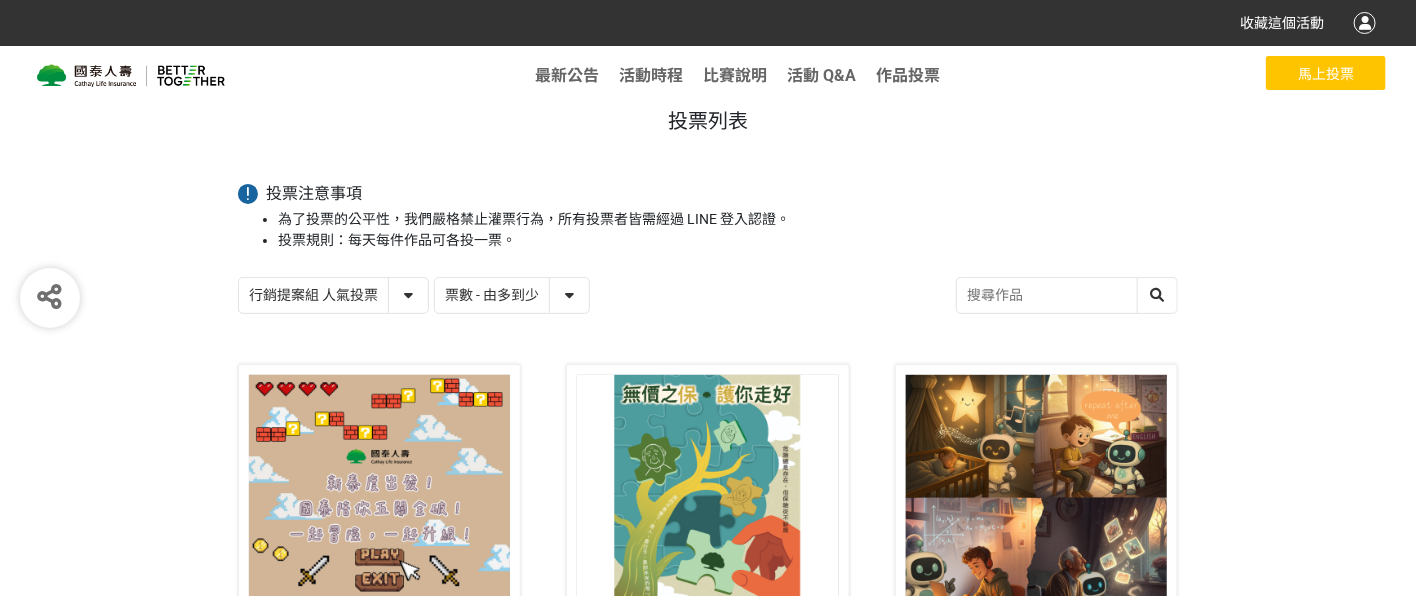click on "行銷提案組 人氣投票" 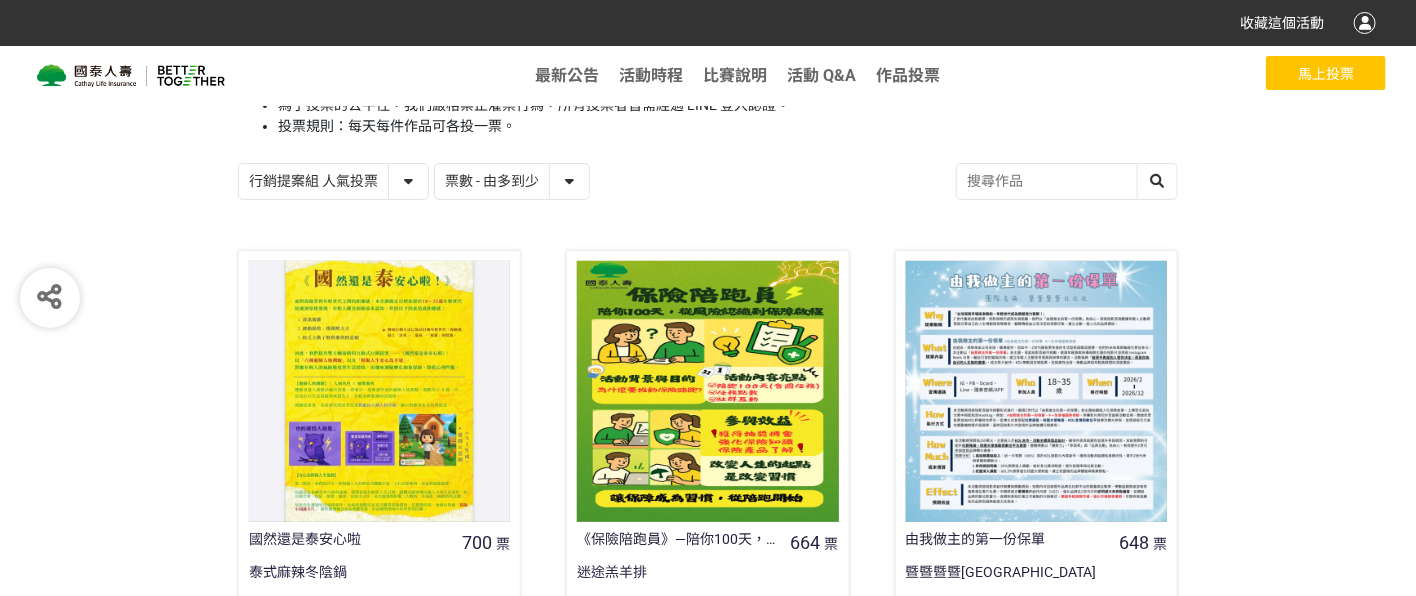 scroll, scrollTop: 453, scrollLeft: 0, axis: vertical 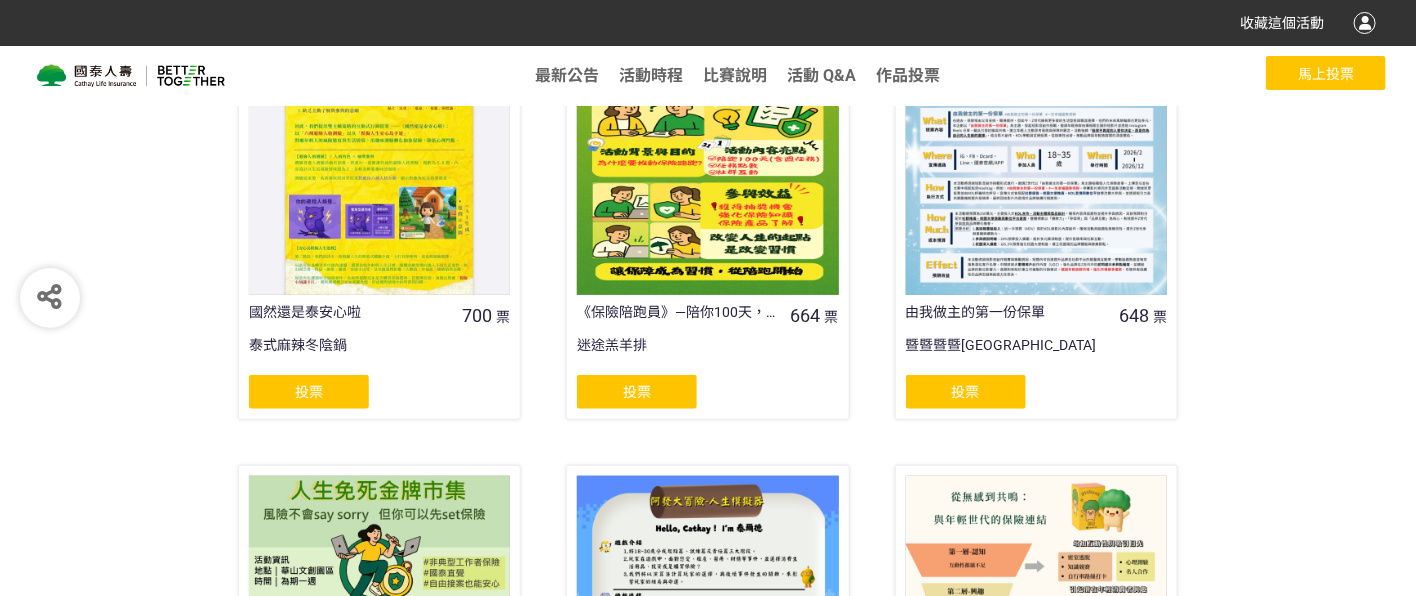 click on "投票" 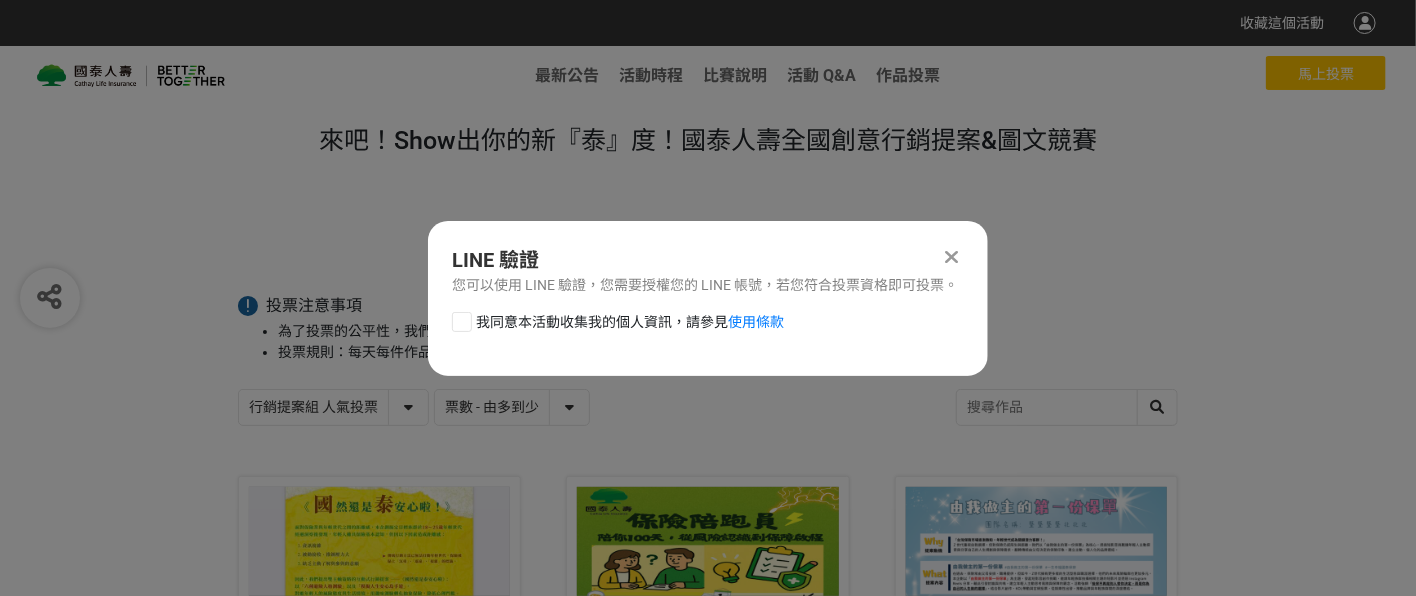 click on "我同意本活動收集我的個人資訊，請參見  使用條款" at bounding box center [630, 322] 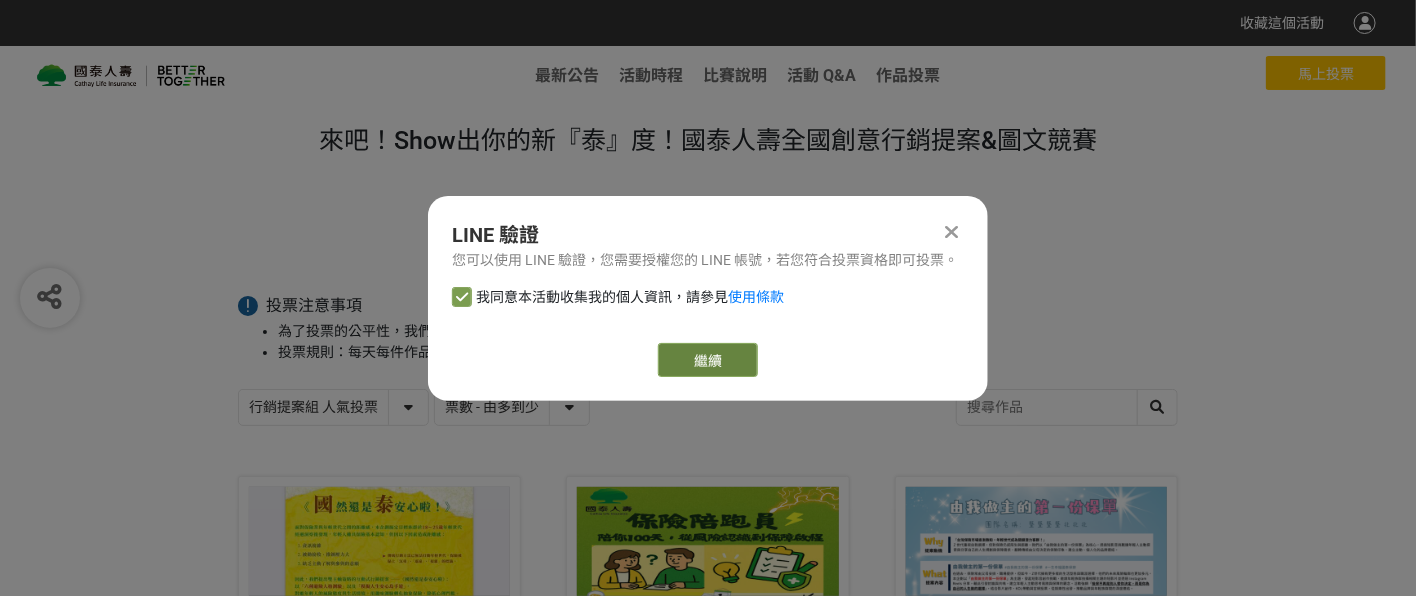 click on "繼續" at bounding box center [708, 360] 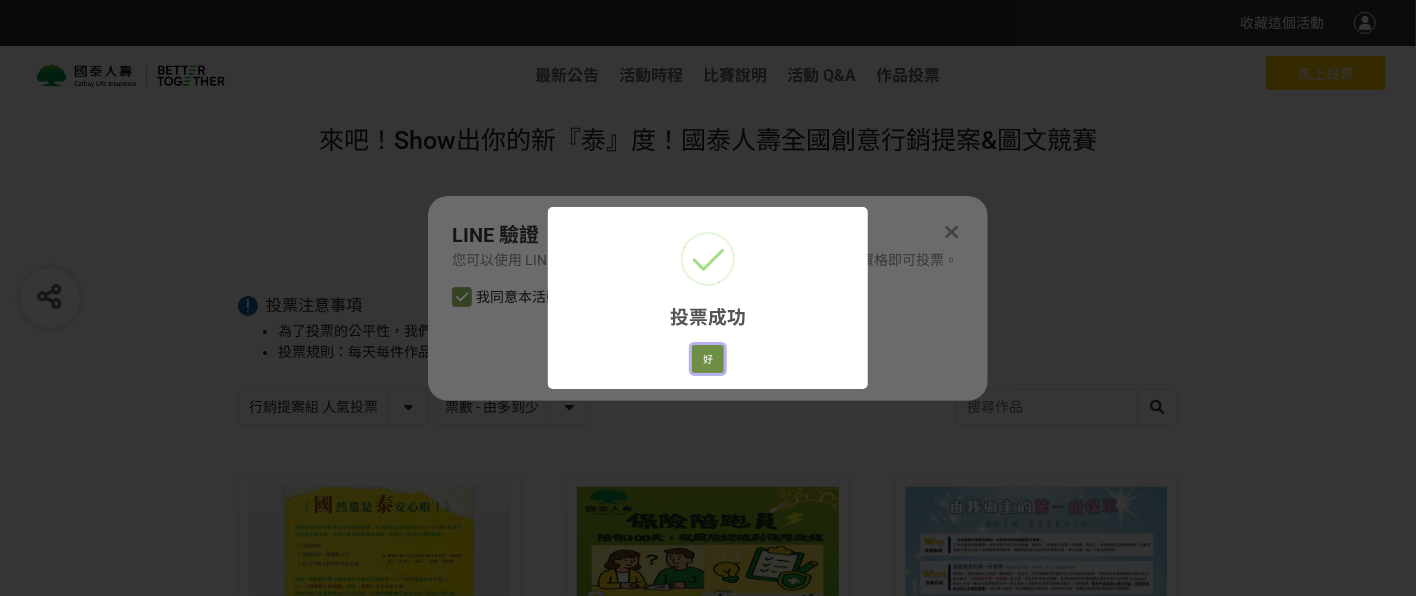 click on "好" at bounding box center [708, 359] 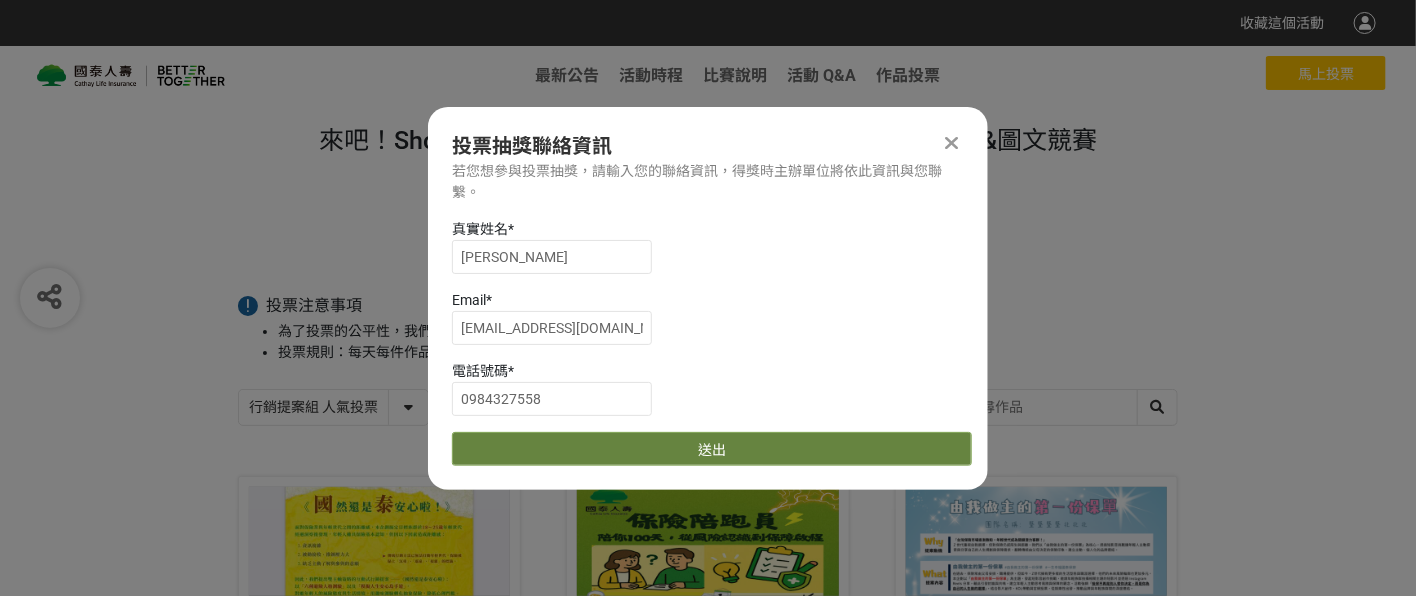 click on "送出" at bounding box center (712, 449) 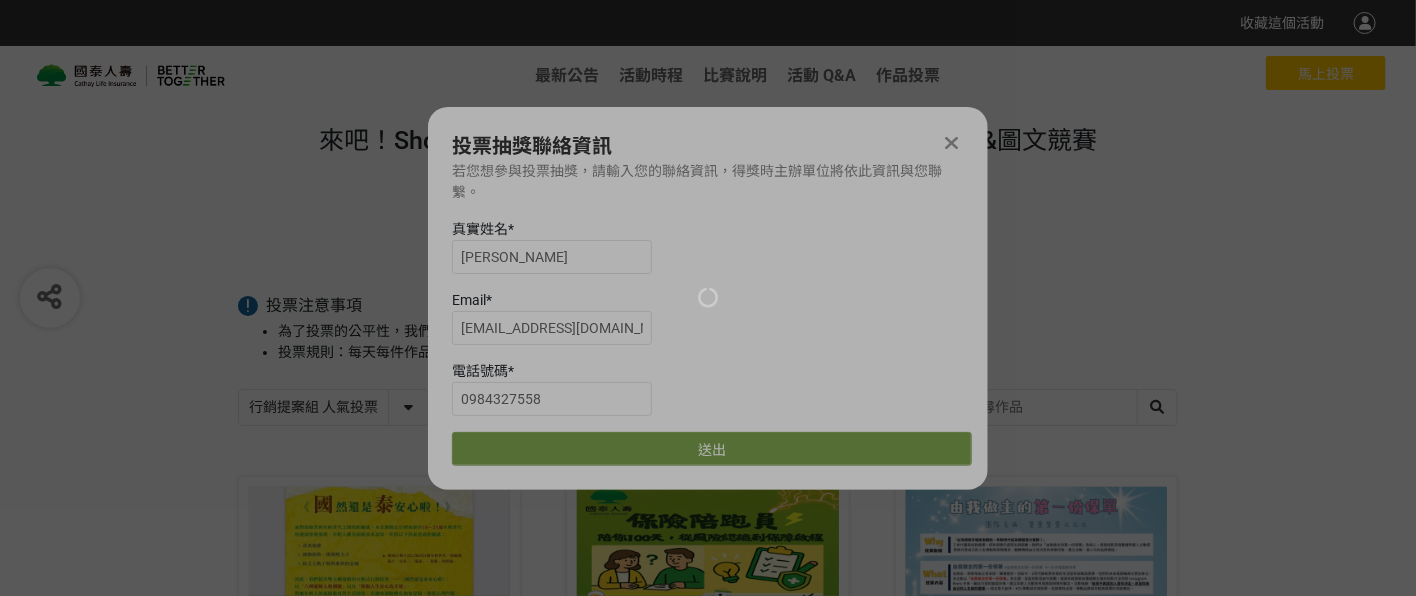 scroll, scrollTop: 452, scrollLeft: 0, axis: vertical 